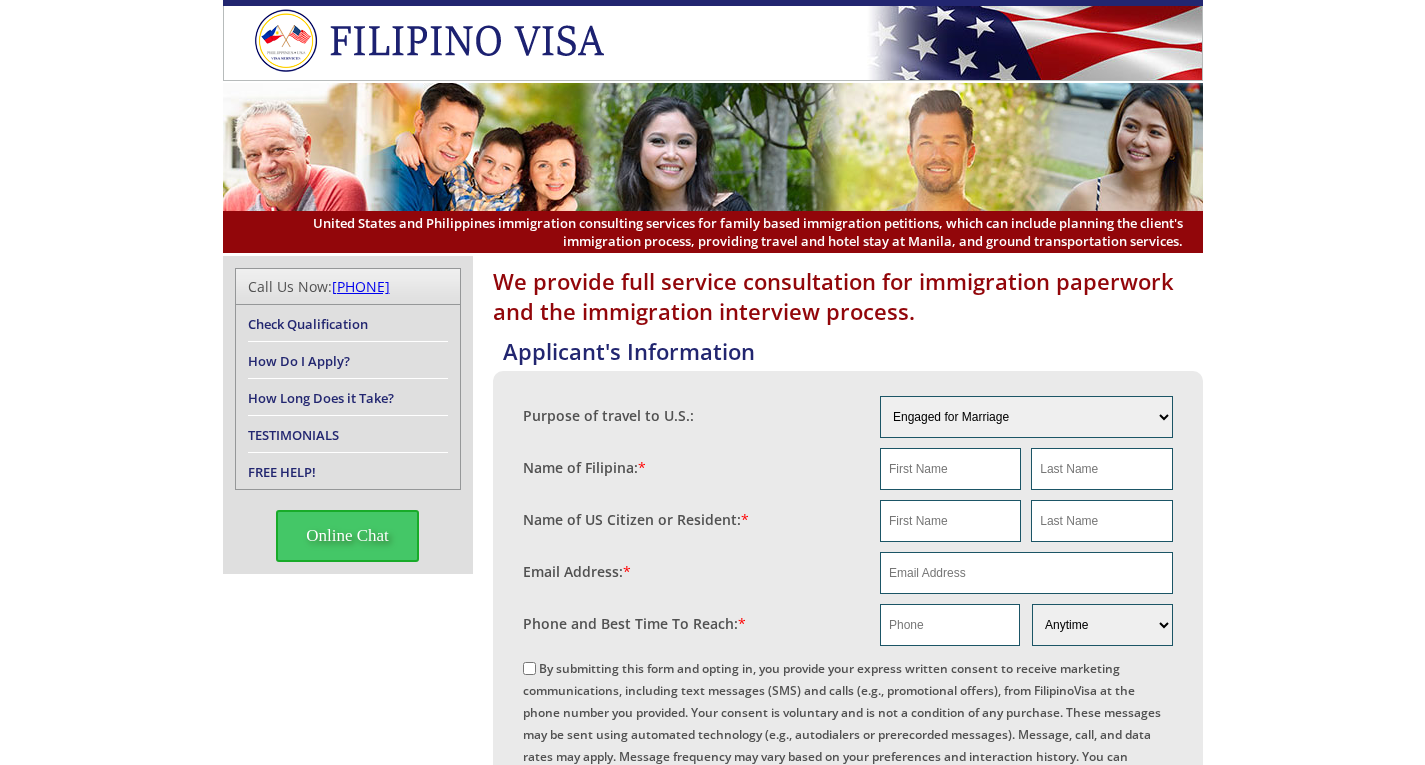 scroll, scrollTop: 0, scrollLeft: 0, axis: both 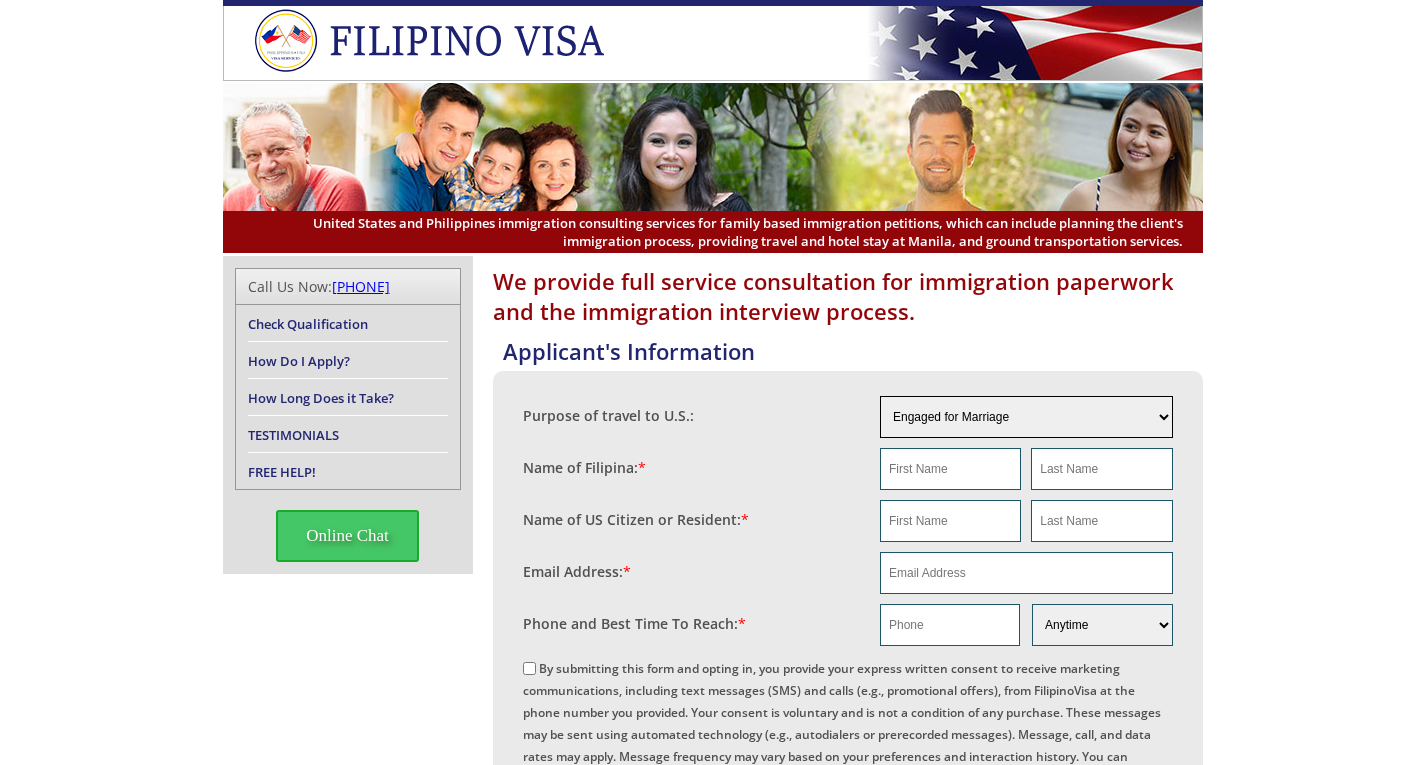 click on "Engaged for Marriage
Already Married to U.S. Citizen / Resident
For Short Term Visit (Less than 90 days)
For Long Term Visit (More than 90 days)
For A Job
For Family (children, parents, cousins, etc.)
For School (College/University)
For School (K-12)
Not Sure
Other" at bounding box center (1026, 417) 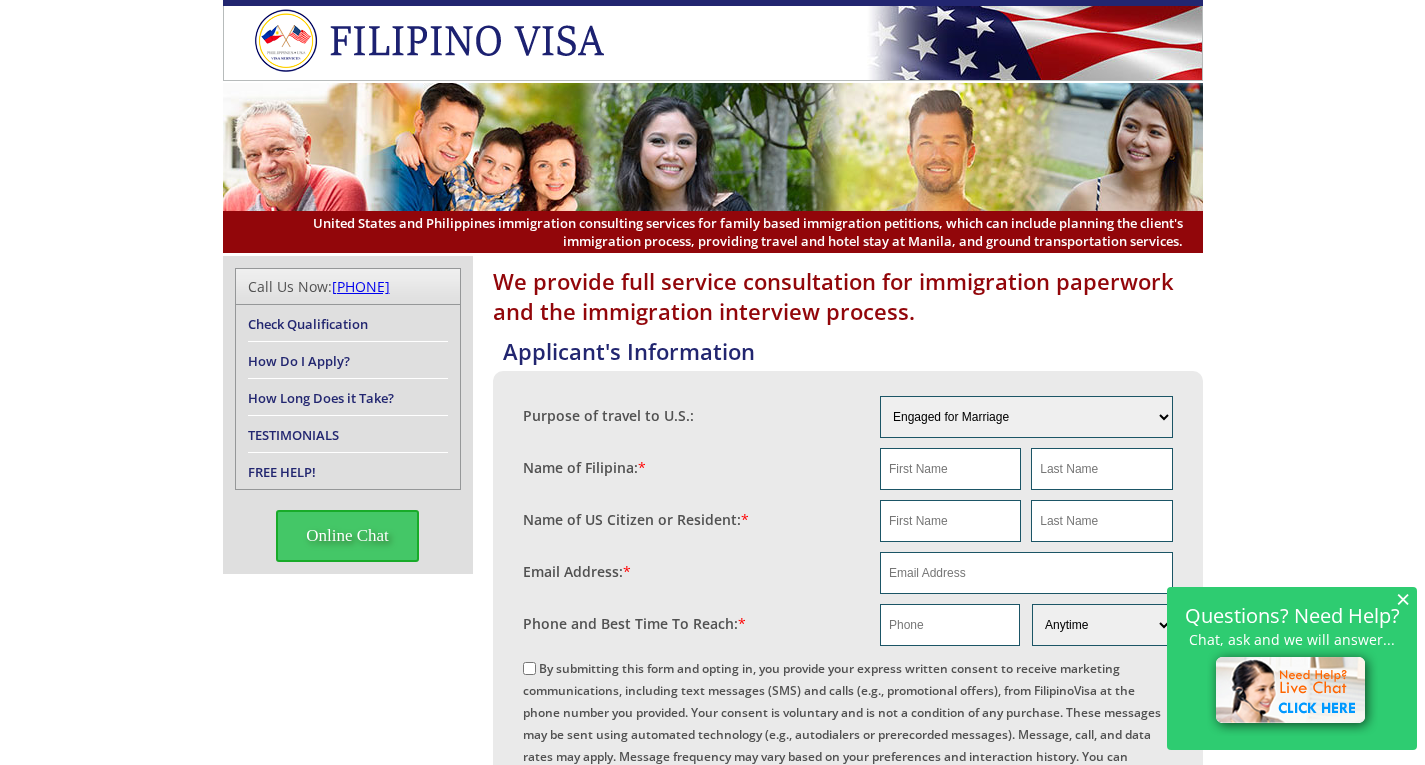 click on "×
Questions? Need Help?
Chat, ask and we will answer..." at bounding box center [1292, 668] 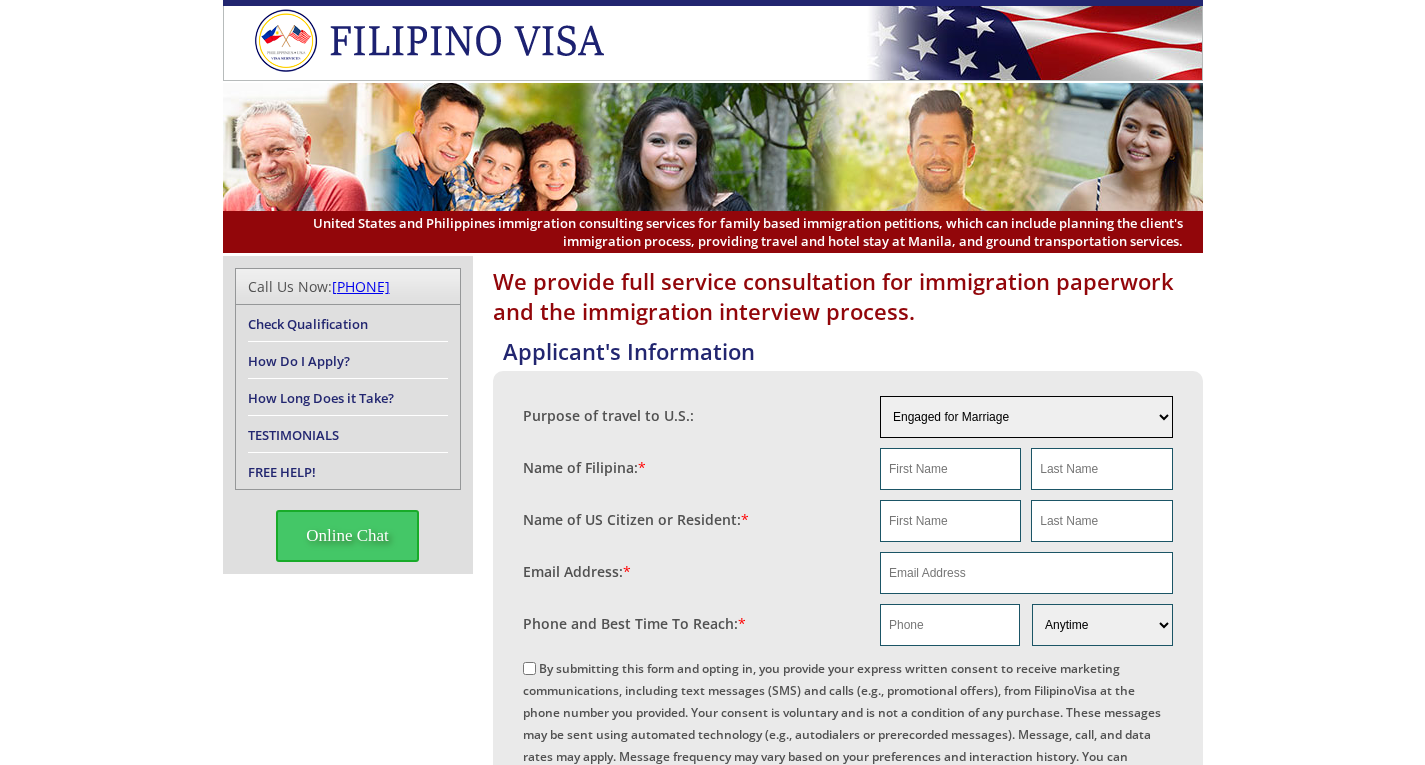 click on "Engaged for Marriage
Already Married to U.S. Citizen / Resident
For Short Term Visit (Less than 90 days)
For Long Term Visit (More than 90 days)
For A Job
For Family (children, parents, cousins, etc.)
For School (College/University)
For School (K-12)
Not Sure
Other" at bounding box center (1026, 417) 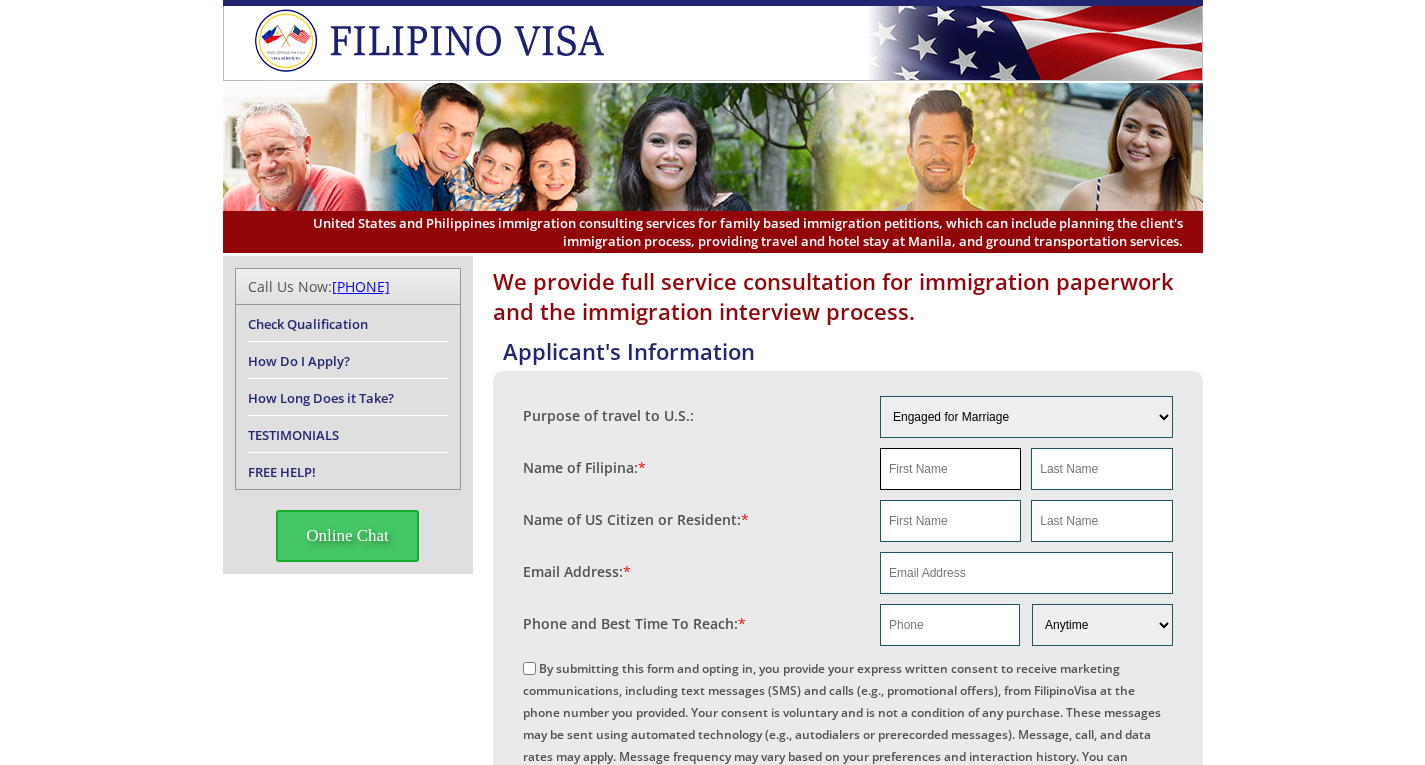 click at bounding box center (950, 469) 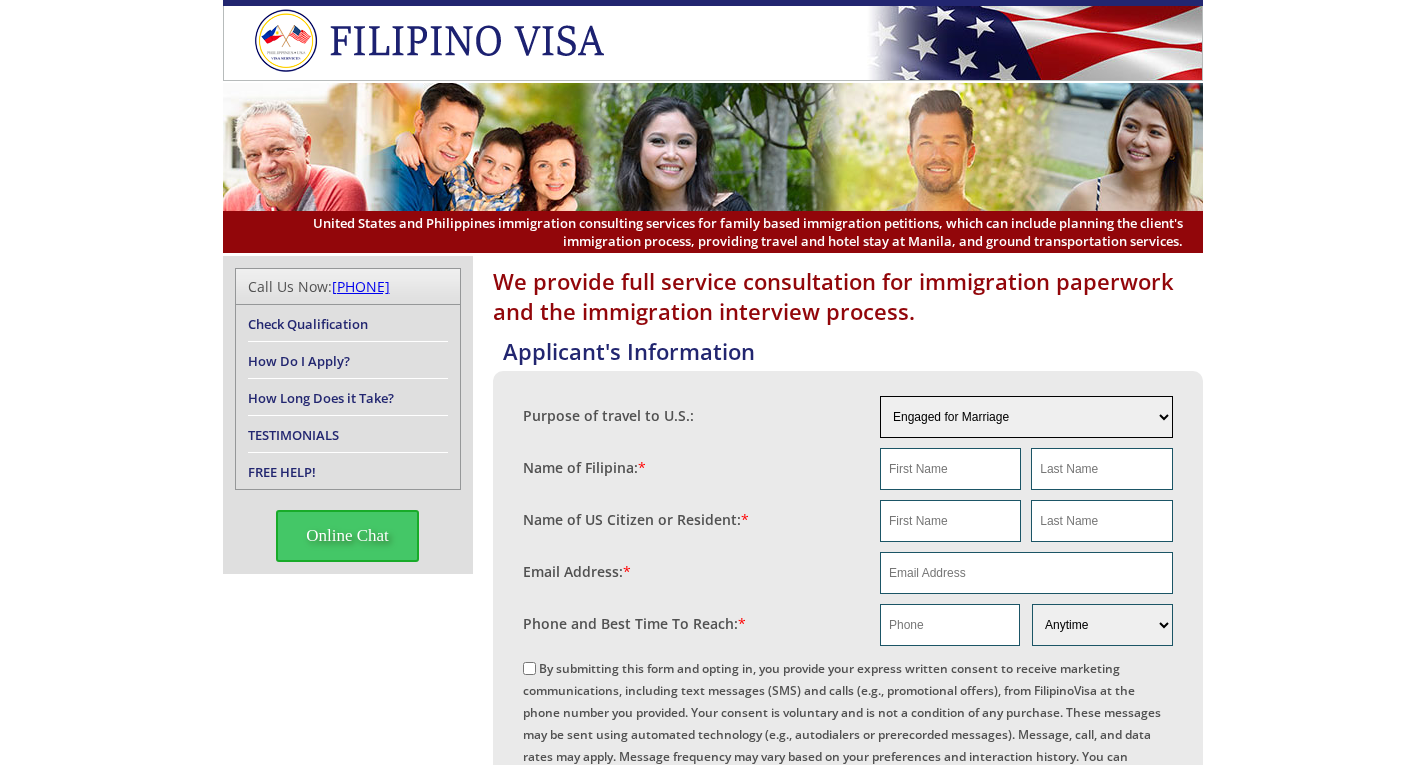 click on "Engaged for Marriage
Already Married to U.S. Citizen / Resident
For Short Term Visit (Less than 90 days)
For Long Term Visit (More than 90 days)
For A Job
For Family (children, parents, cousins, etc.)
For School (College/University)
For School (K-12)
Not Sure
Other" at bounding box center [1026, 417] 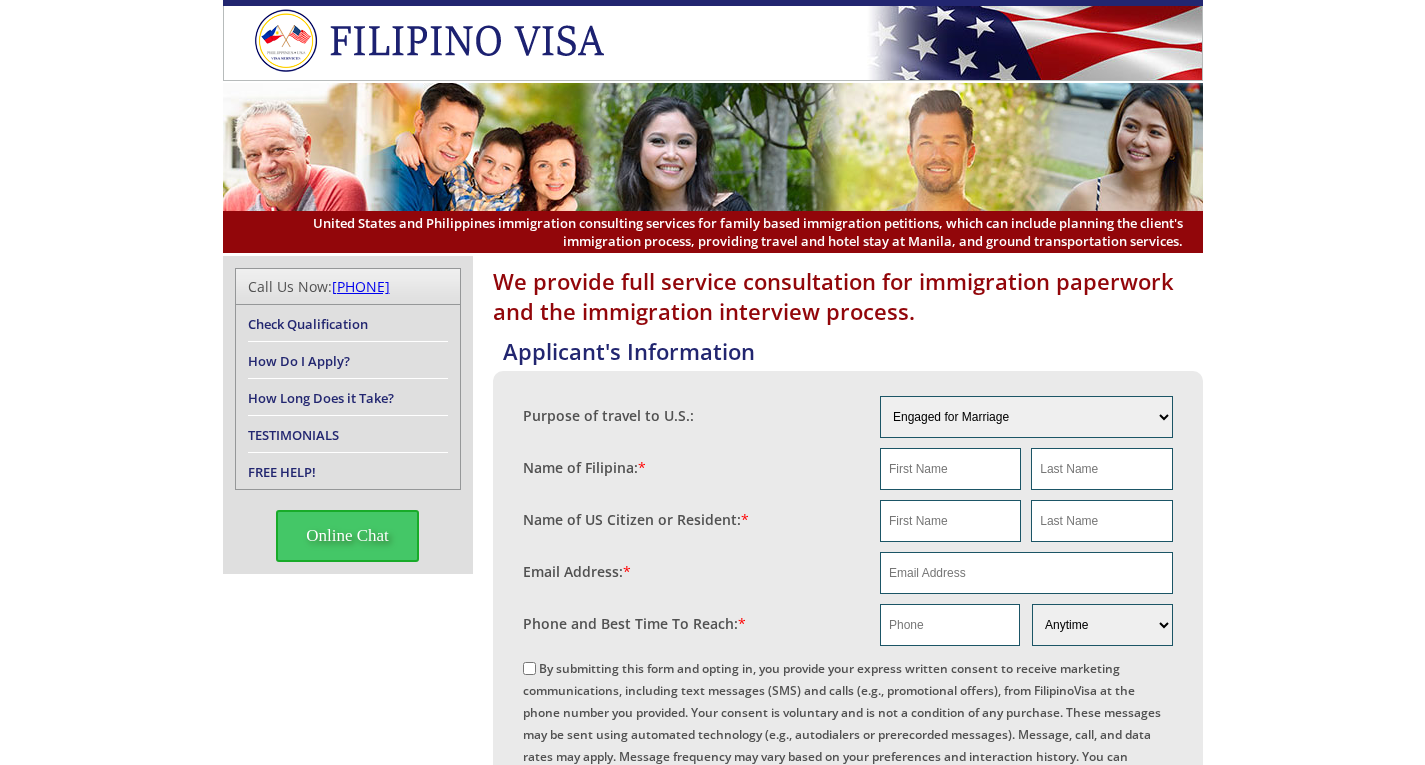 click on "Name of Filipina:  *" at bounding box center [702, 463] 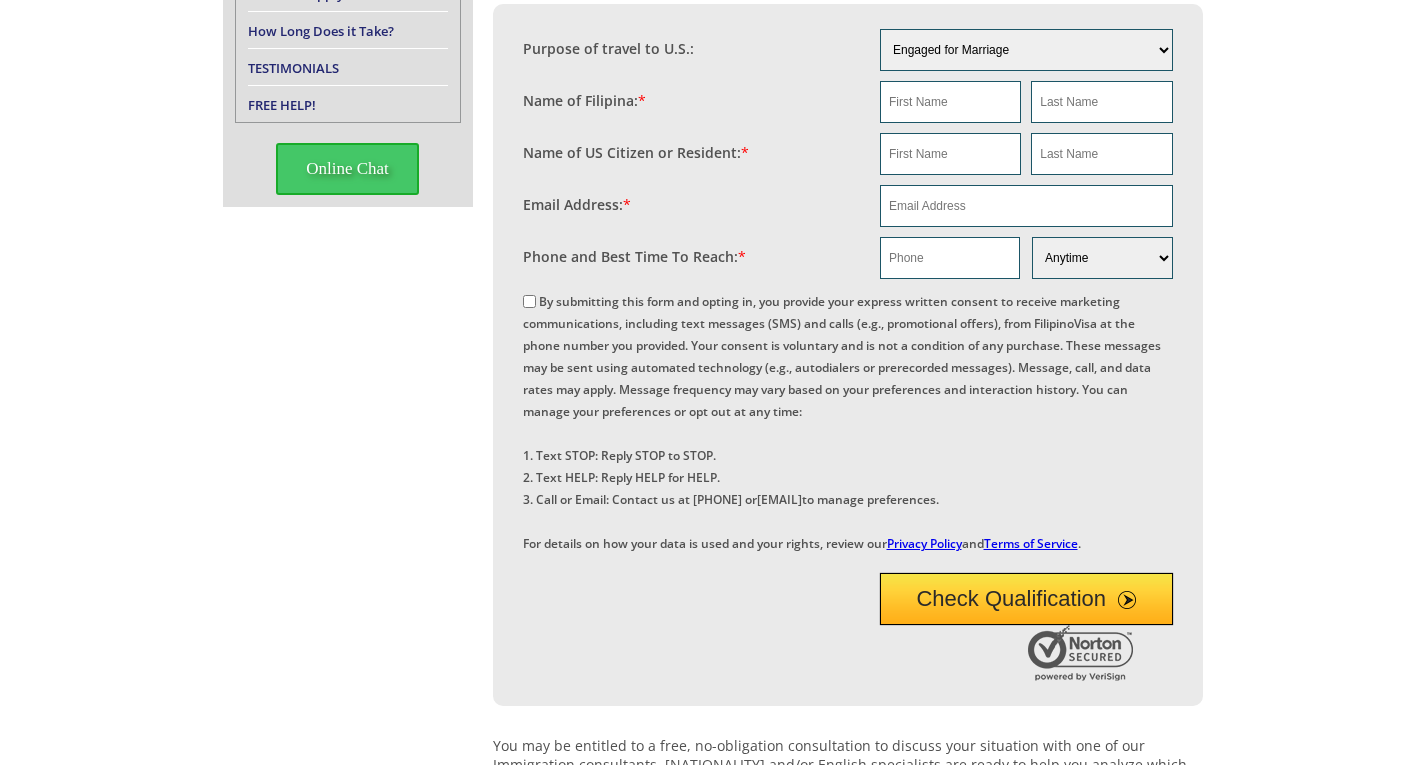 scroll, scrollTop: 0, scrollLeft: 0, axis: both 